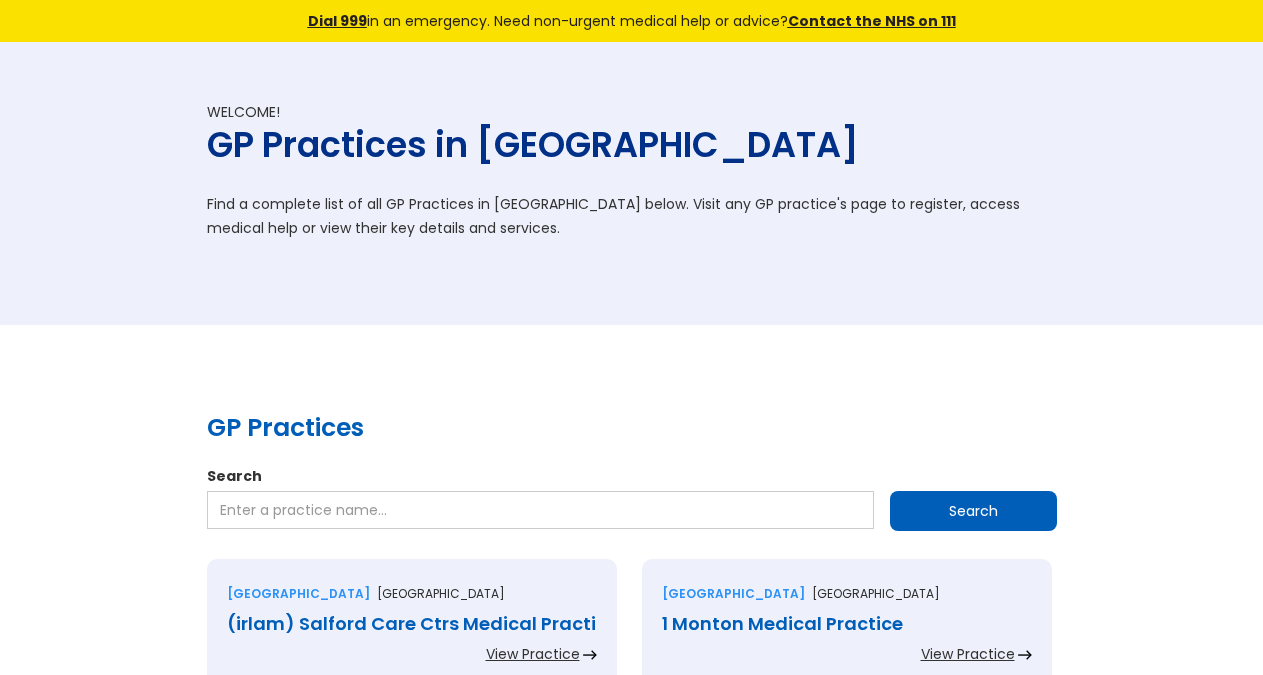 scroll, scrollTop: 0, scrollLeft: 0, axis: both 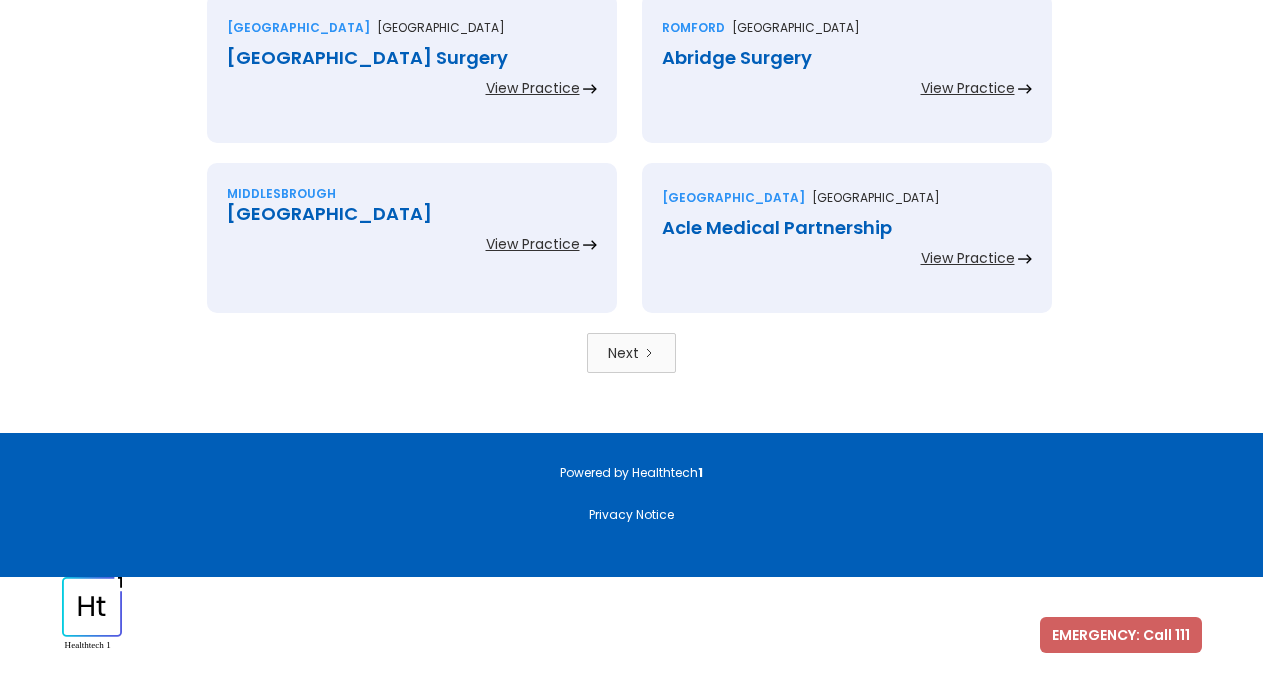 click on "Next" at bounding box center [631, 353] 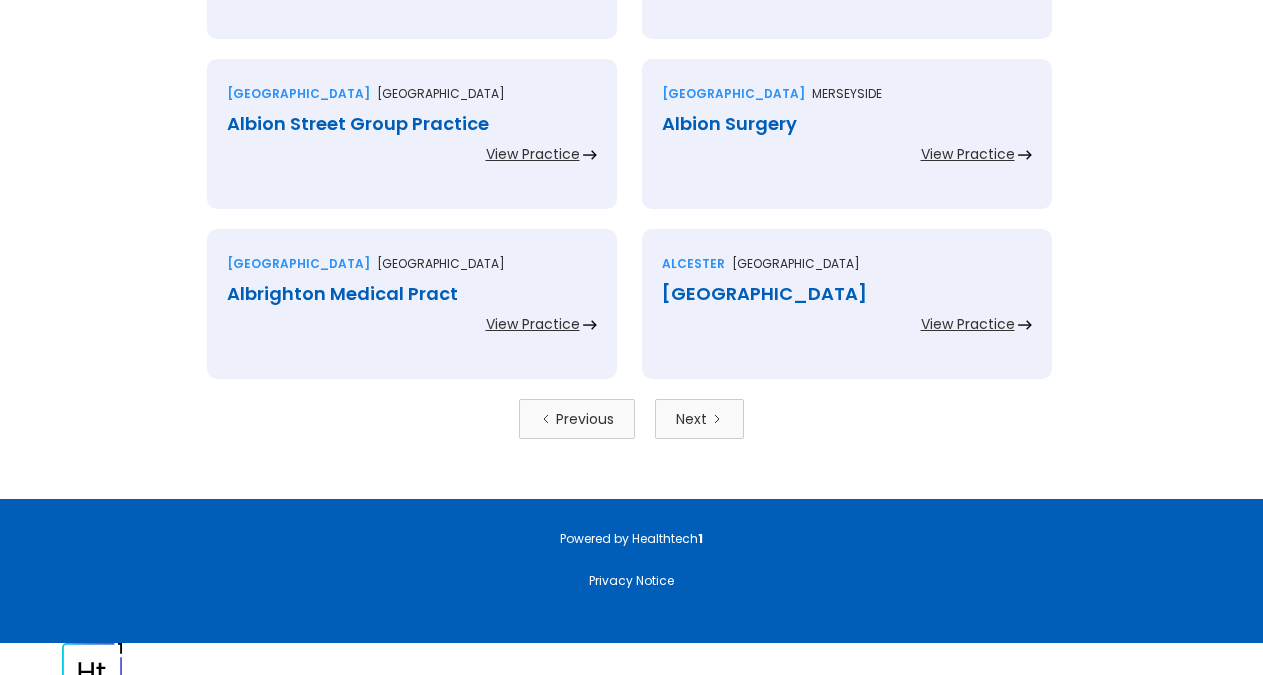 scroll, scrollTop: 4476, scrollLeft: 0, axis: vertical 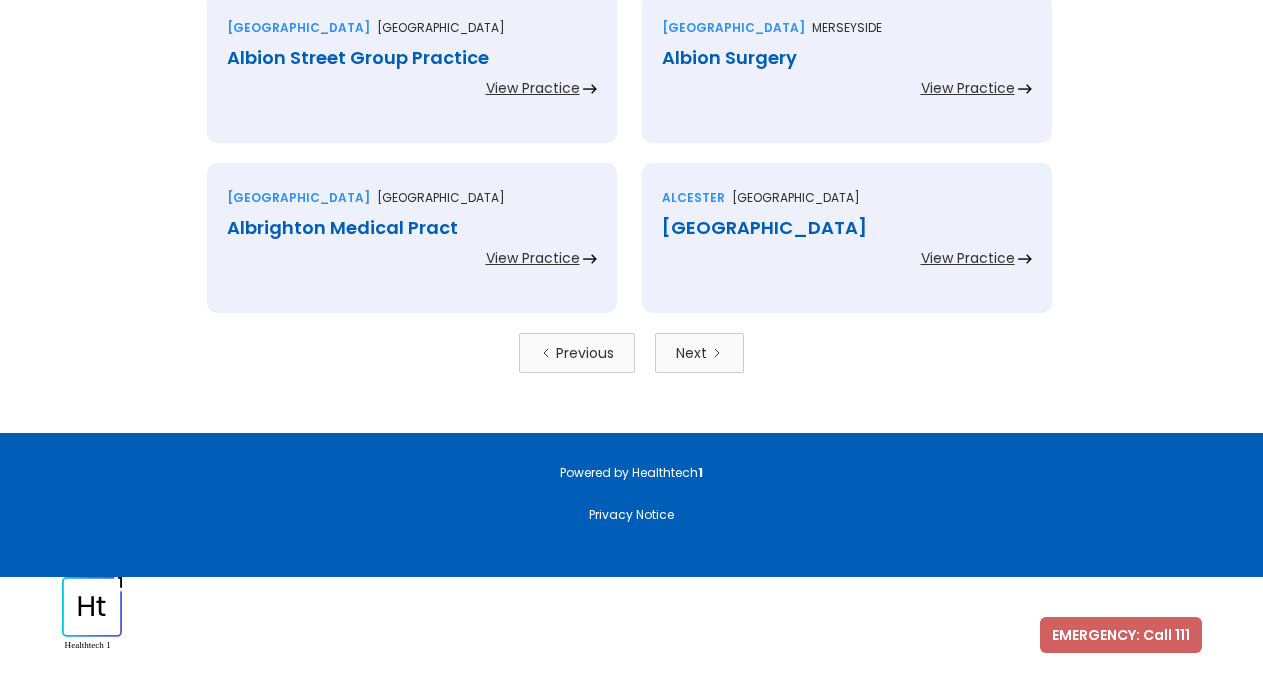 click on "Next" at bounding box center (699, 353) 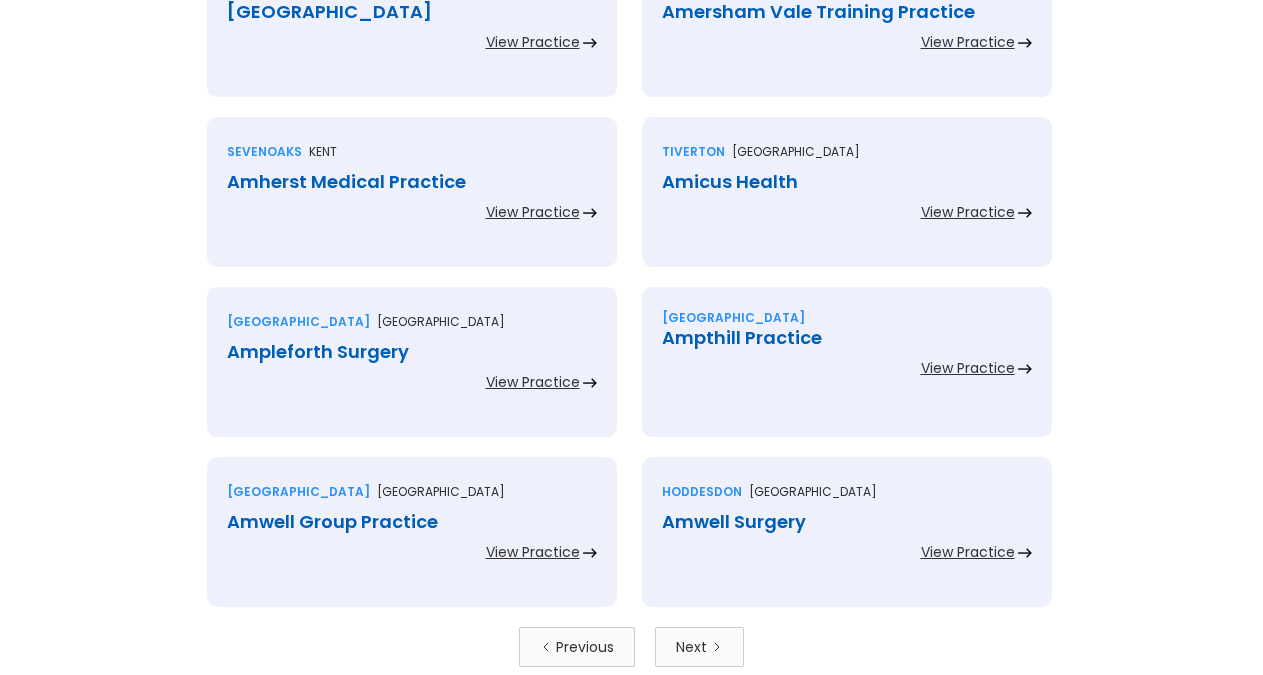 scroll, scrollTop: 4476, scrollLeft: 0, axis: vertical 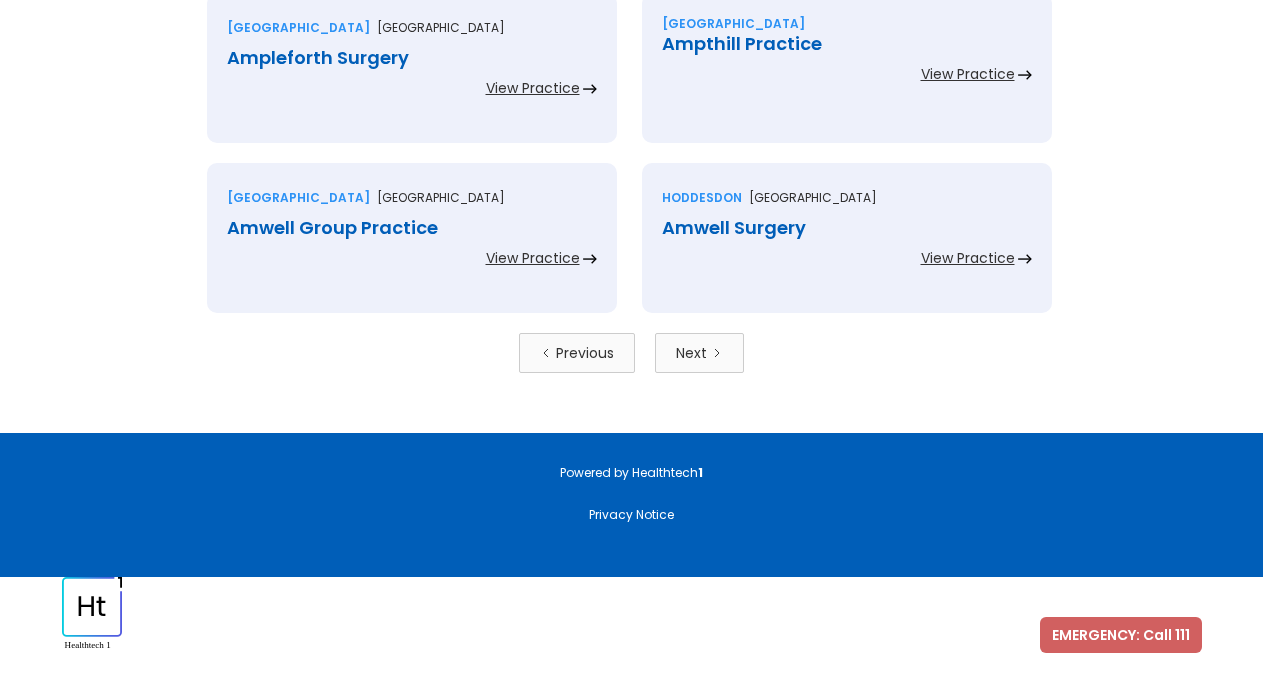 click on "Next" at bounding box center (699, 353) 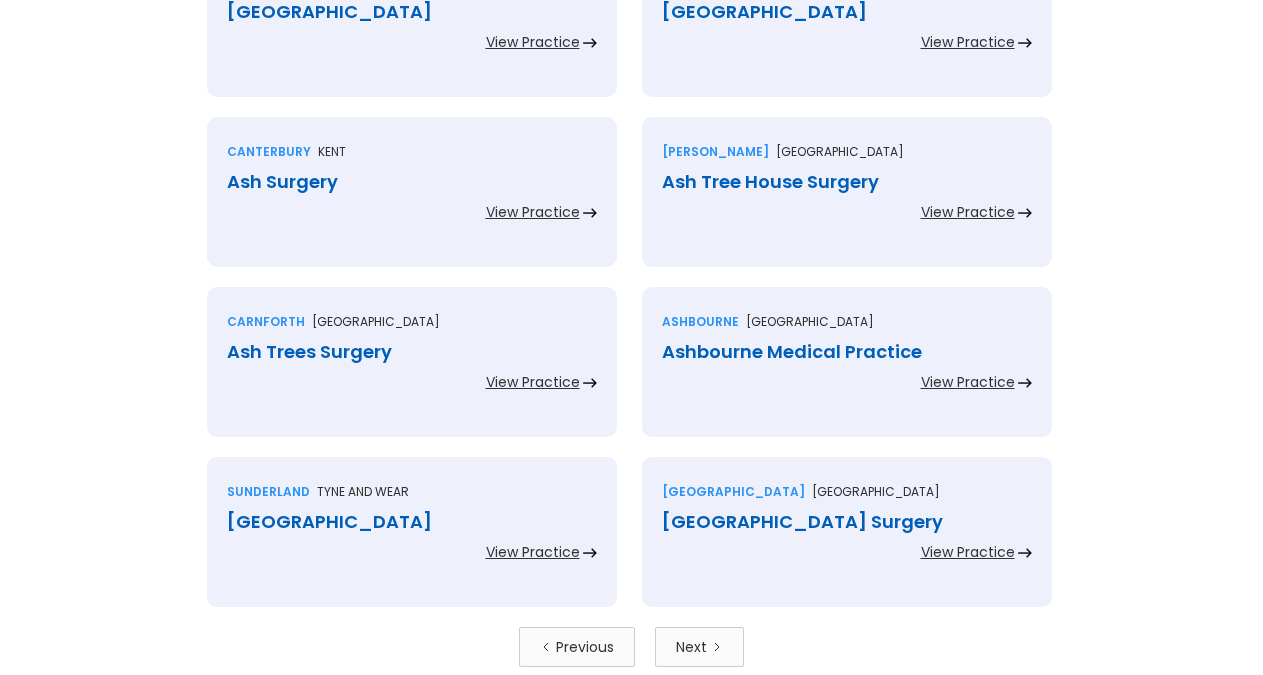 scroll, scrollTop: 4476, scrollLeft: 0, axis: vertical 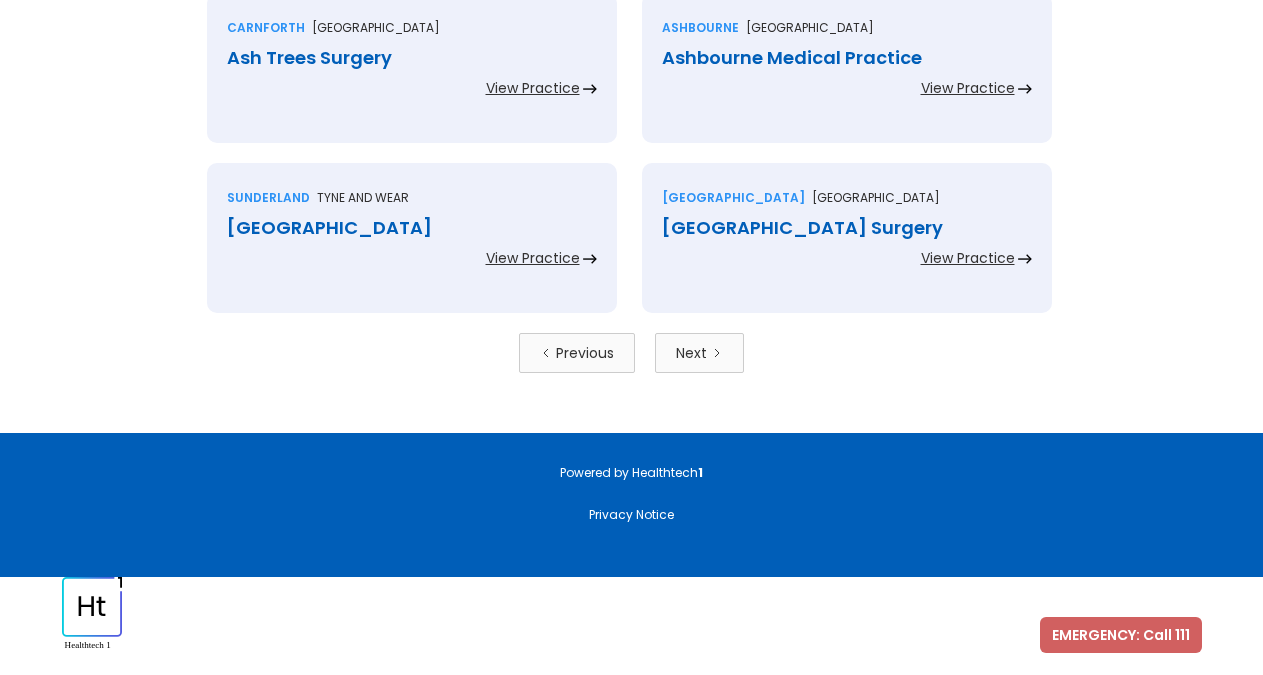 click on "Next" at bounding box center [691, 353] 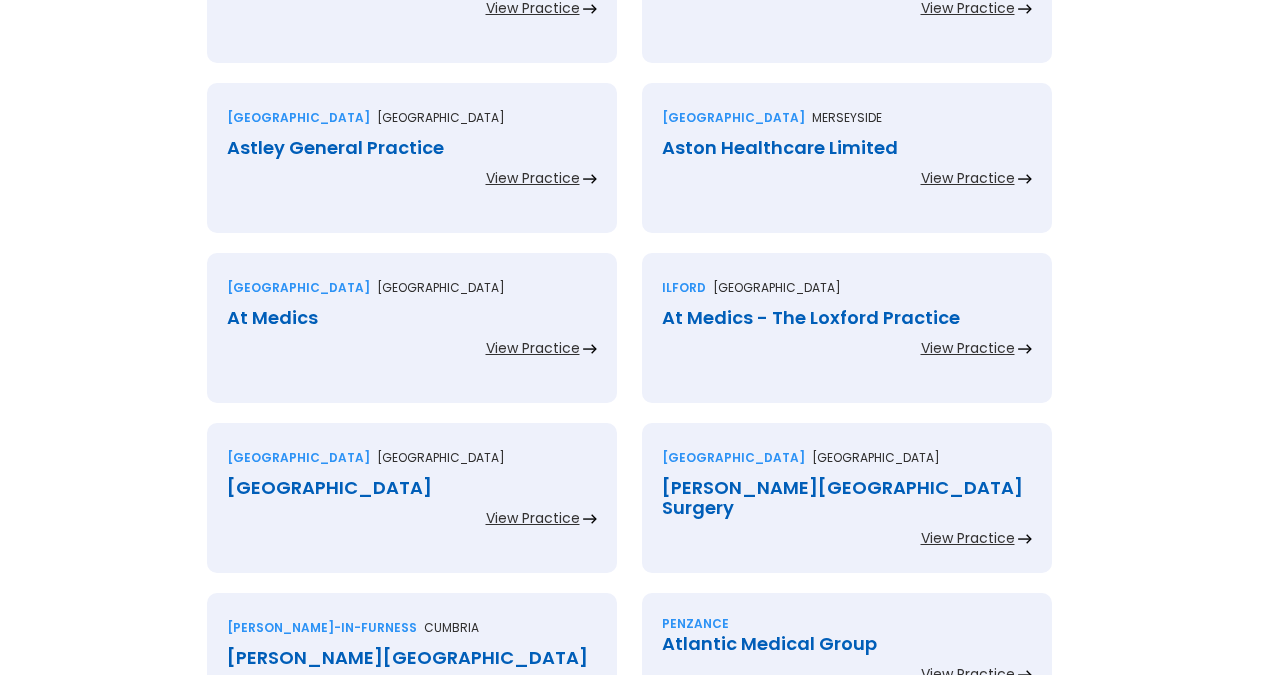 scroll, scrollTop: 4476, scrollLeft: 0, axis: vertical 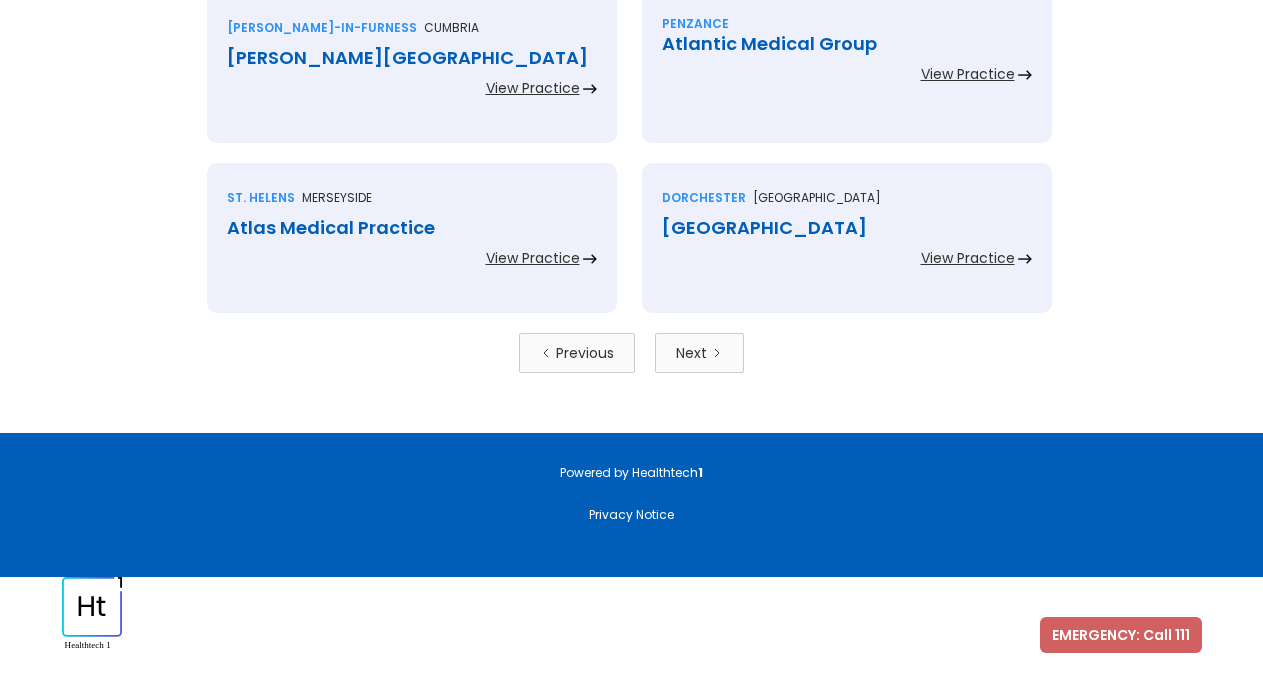 click on "Next" at bounding box center (699, 353) 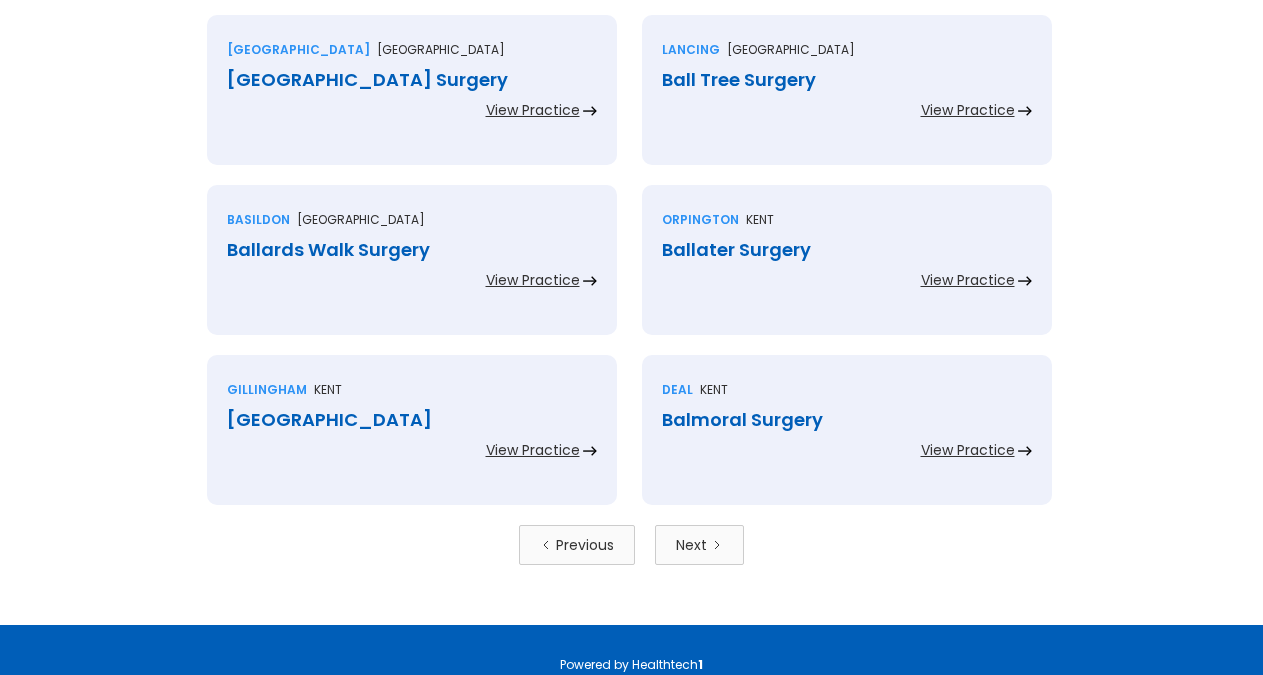 scroll, scrollTop: 4476, scrollLeft: 0, axis: vertical 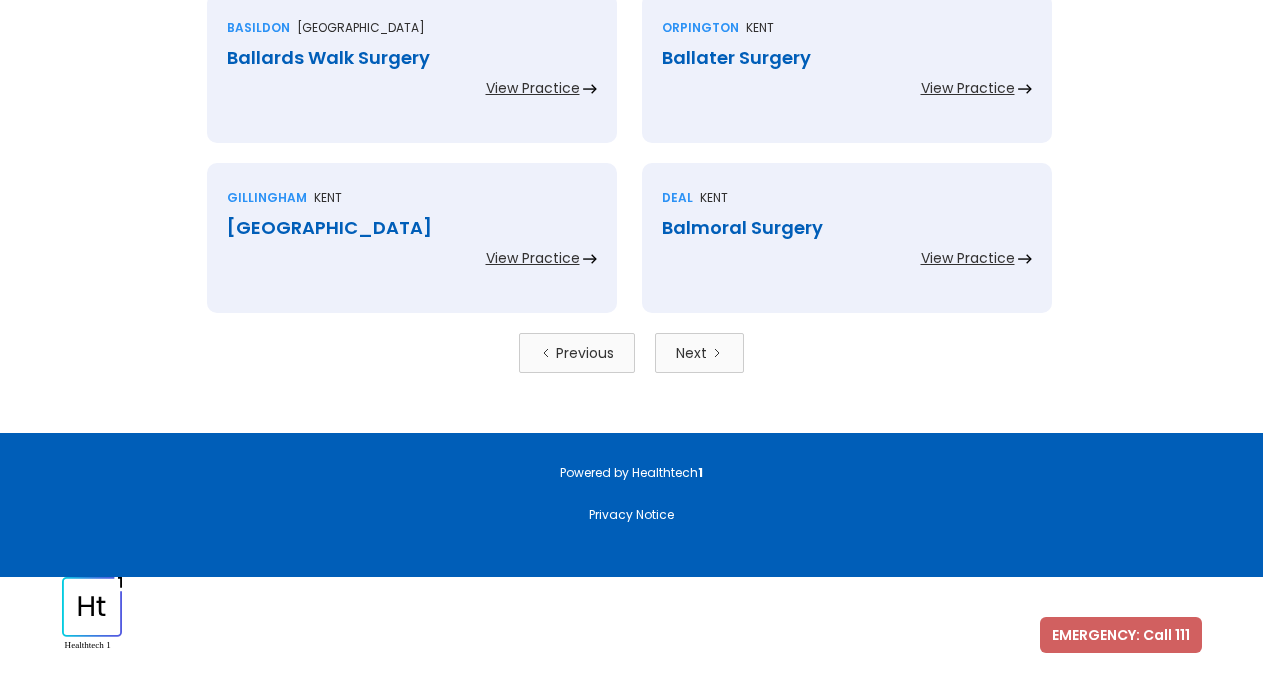 click on "Next" at bounding box center [699, 353] 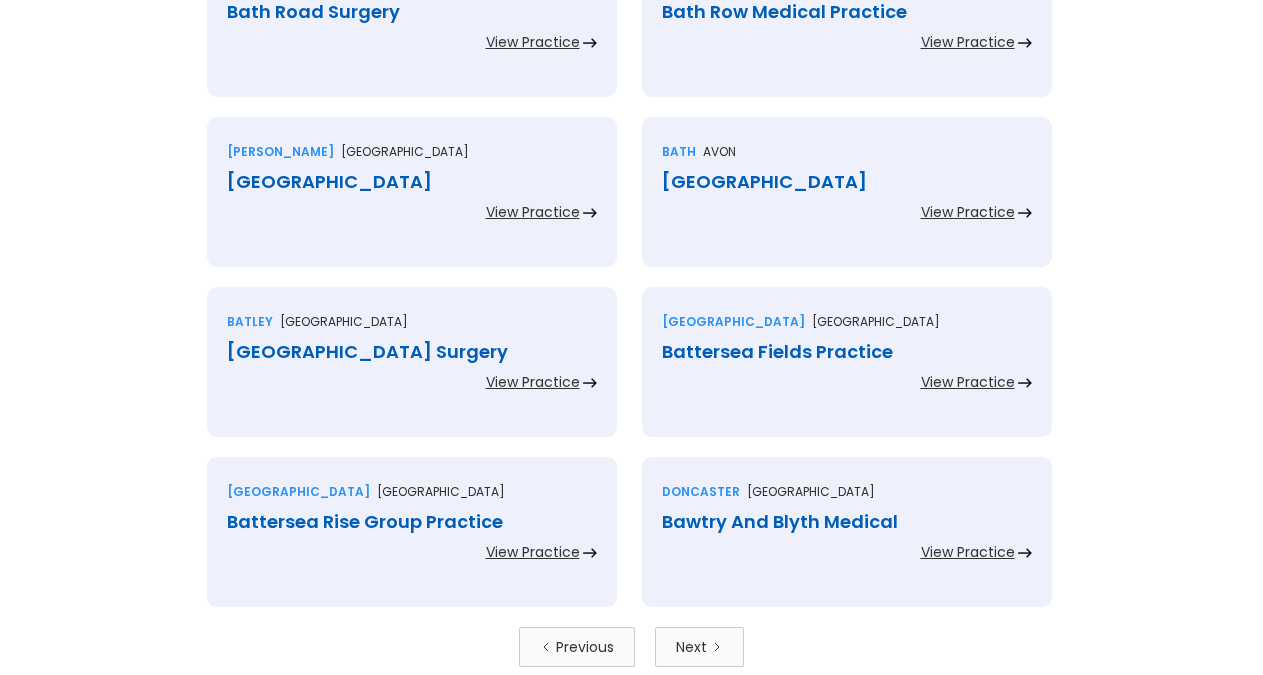 scroll, scrollTop: 4284, scrollLeft: 0, axis: vertical 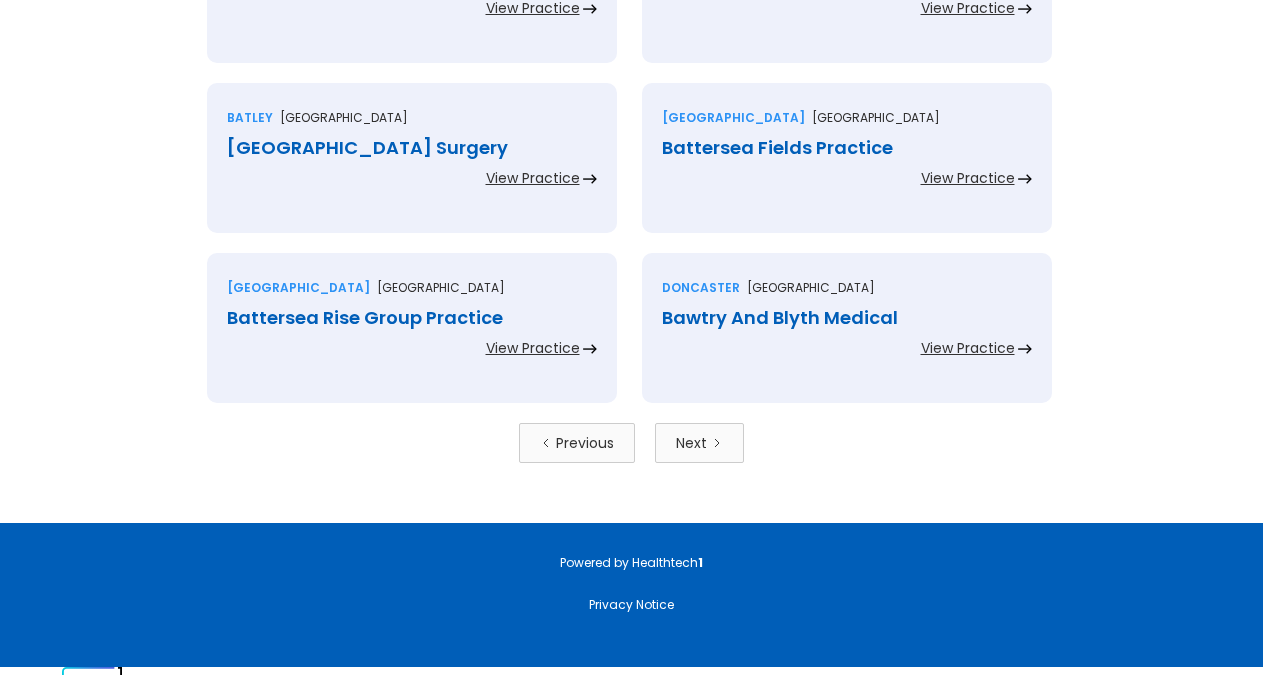 click on "Previous Next" at bounding box center (632, 443) 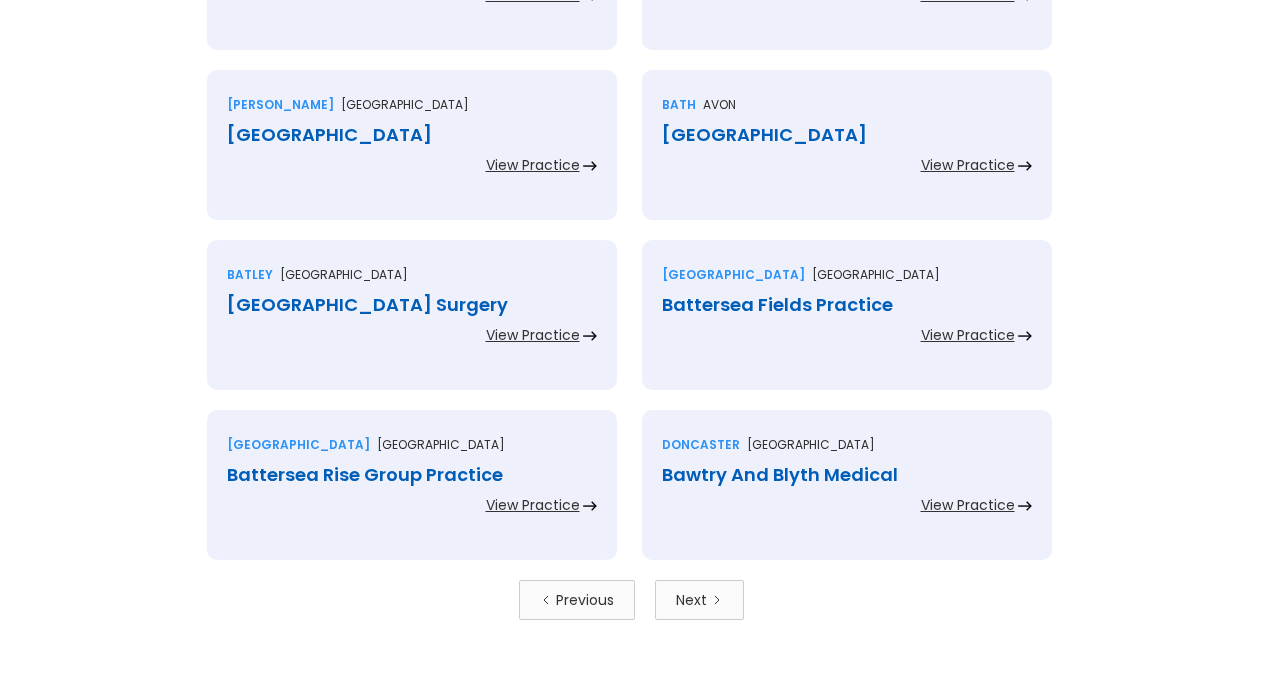 scroll, scrollTop: 4284, scrollLeft: 0, axis: vertical 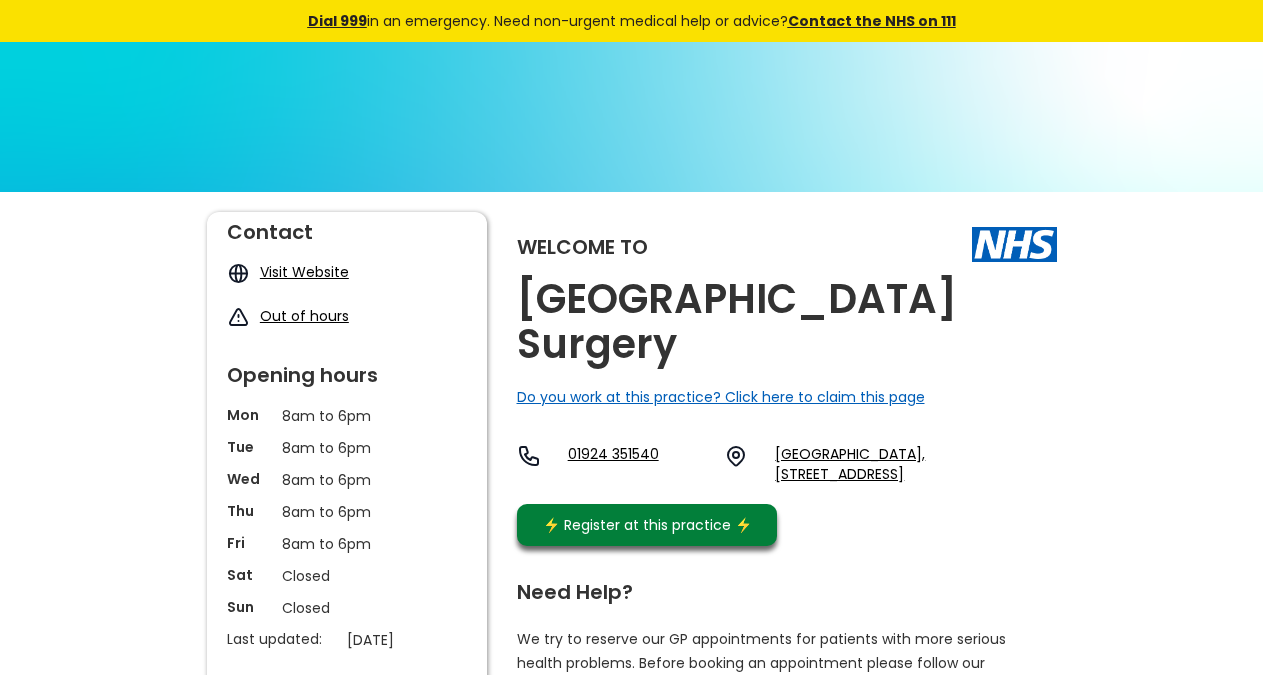 copy on "[GEOGRAPHIC_DATA] Surgery" 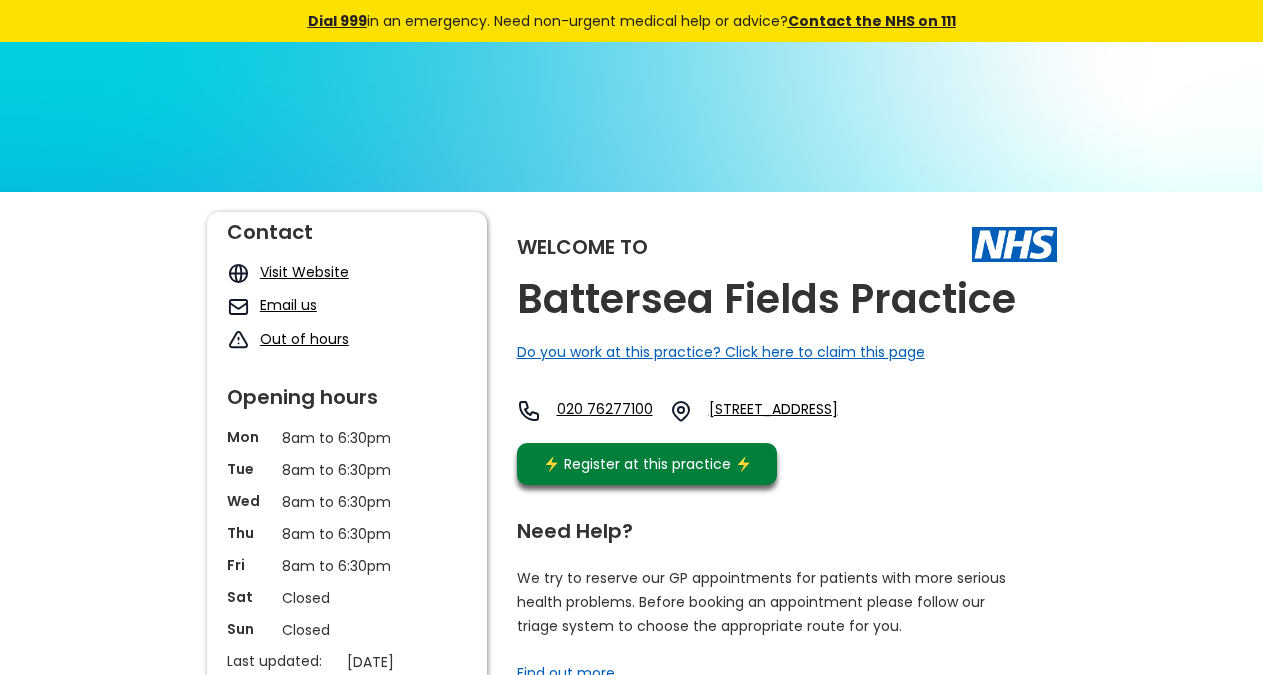scroll, scrollTop: 0, scrollLeft: 0, axis: both 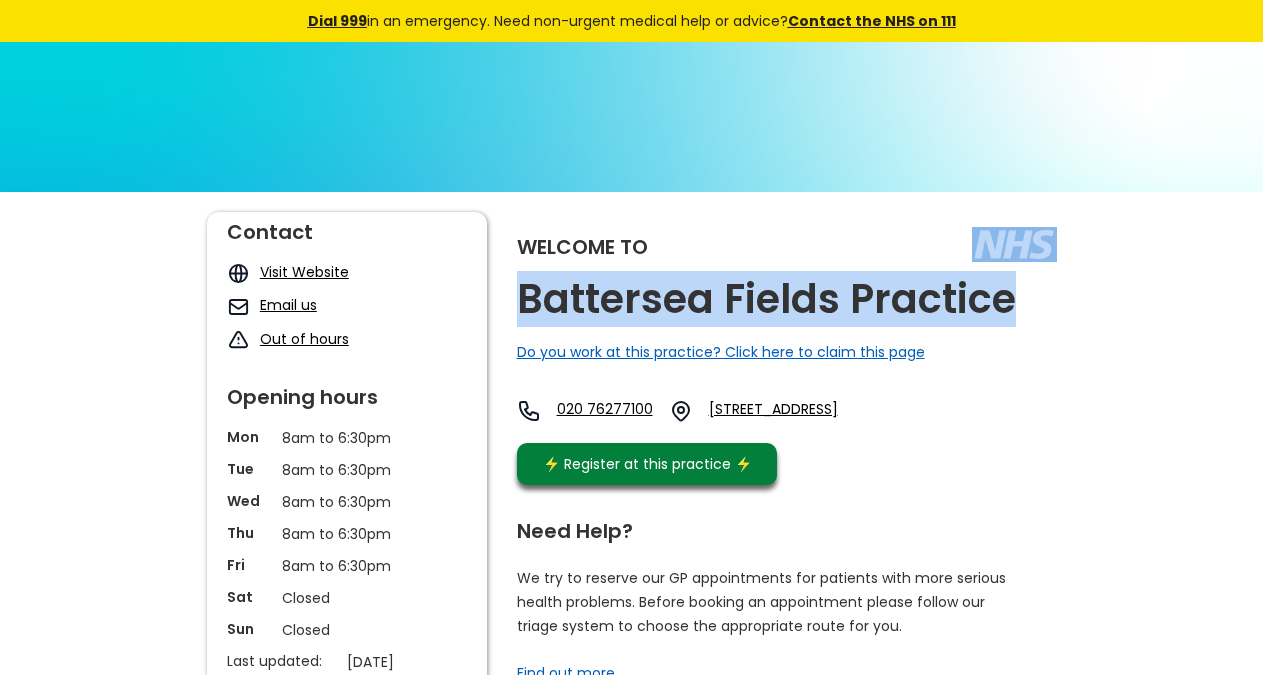 copy on "Battersea Fields Practice" 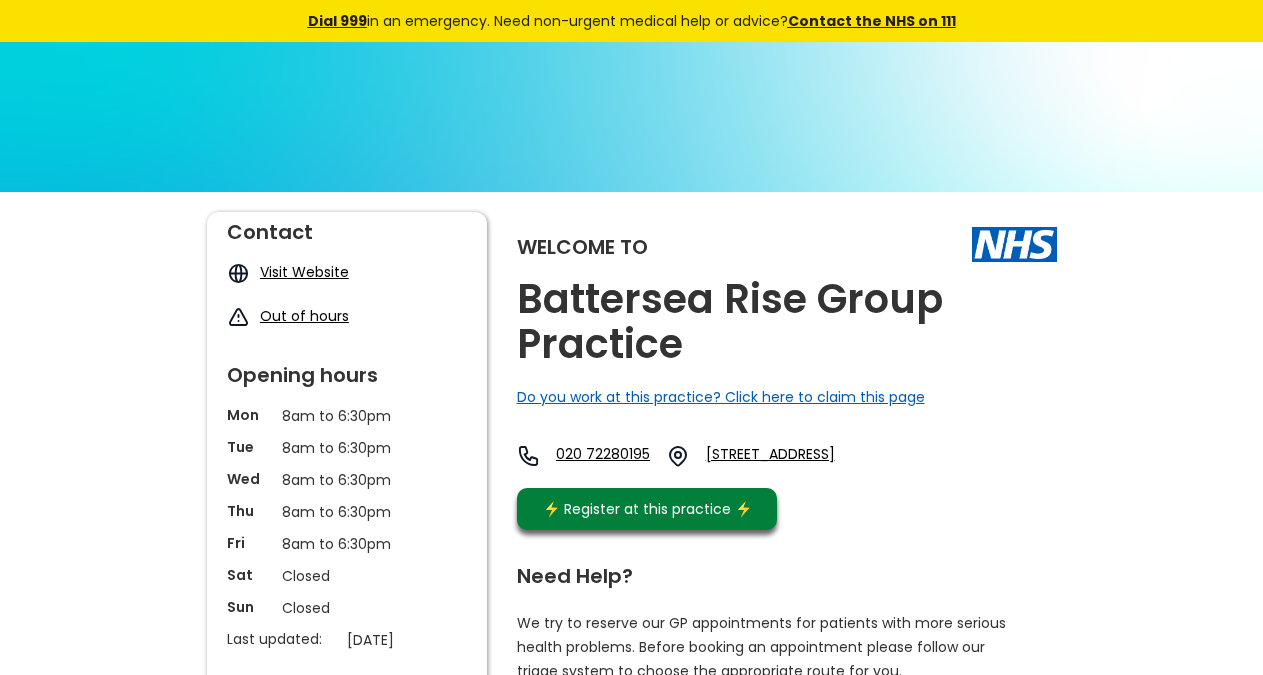 scroll, scrollTop: 0, scrollLeft: 0, axis: both 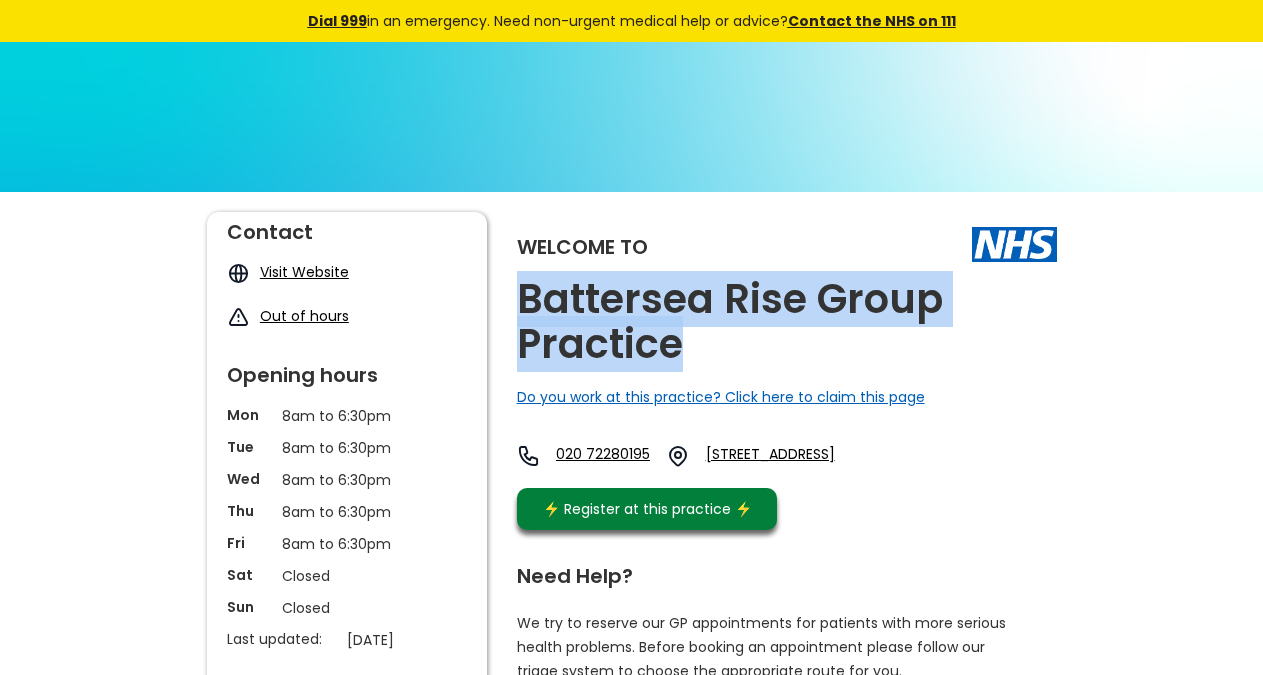 copy on "Battersea Rise Group Practice" 